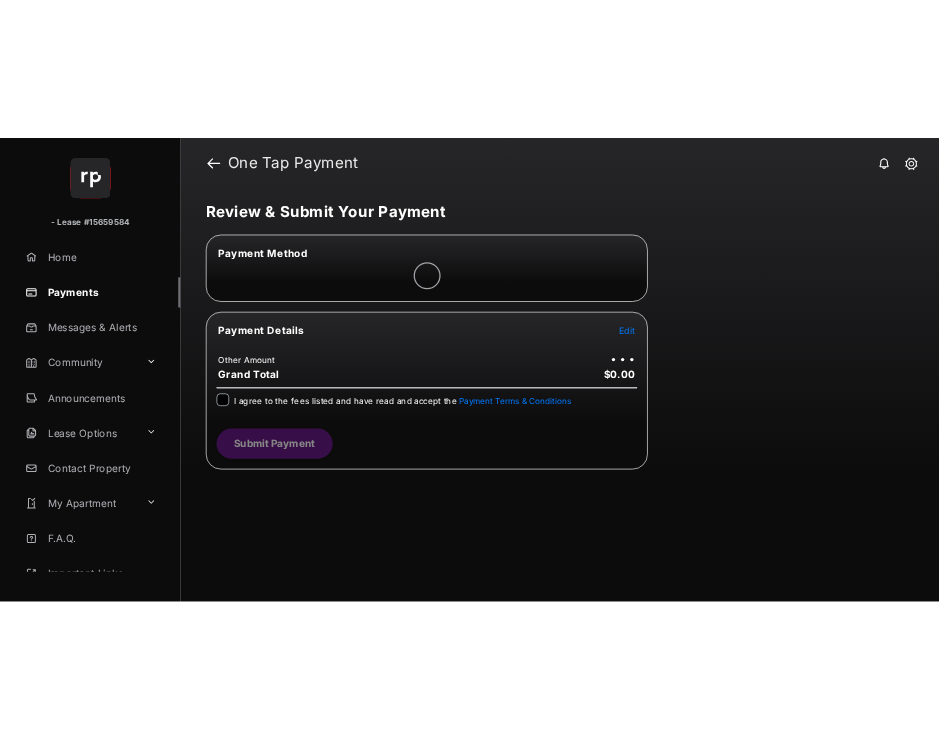 scroll, scrollTop: 0, scrollLeft: 0, axis: both 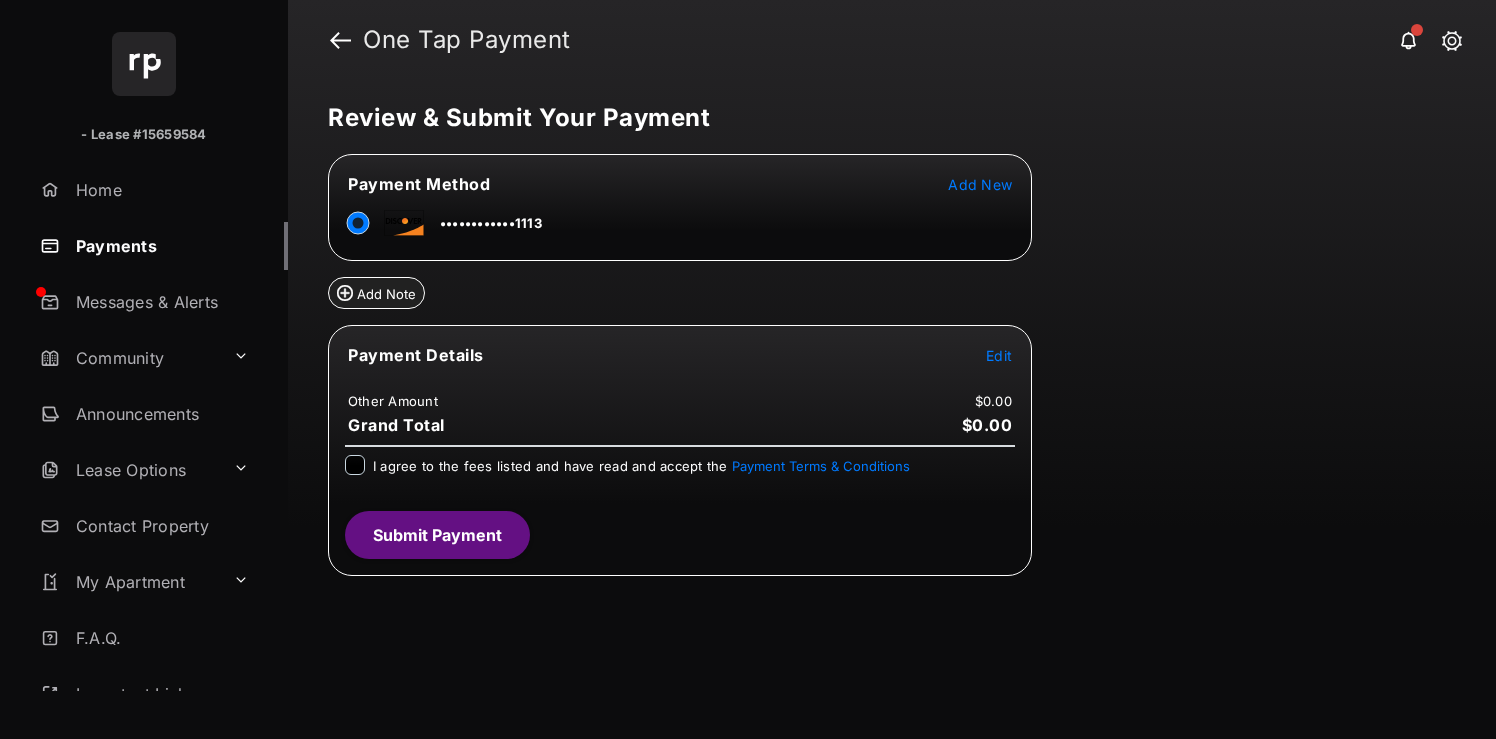 click on "Payments" at bounding box center [160, 246] 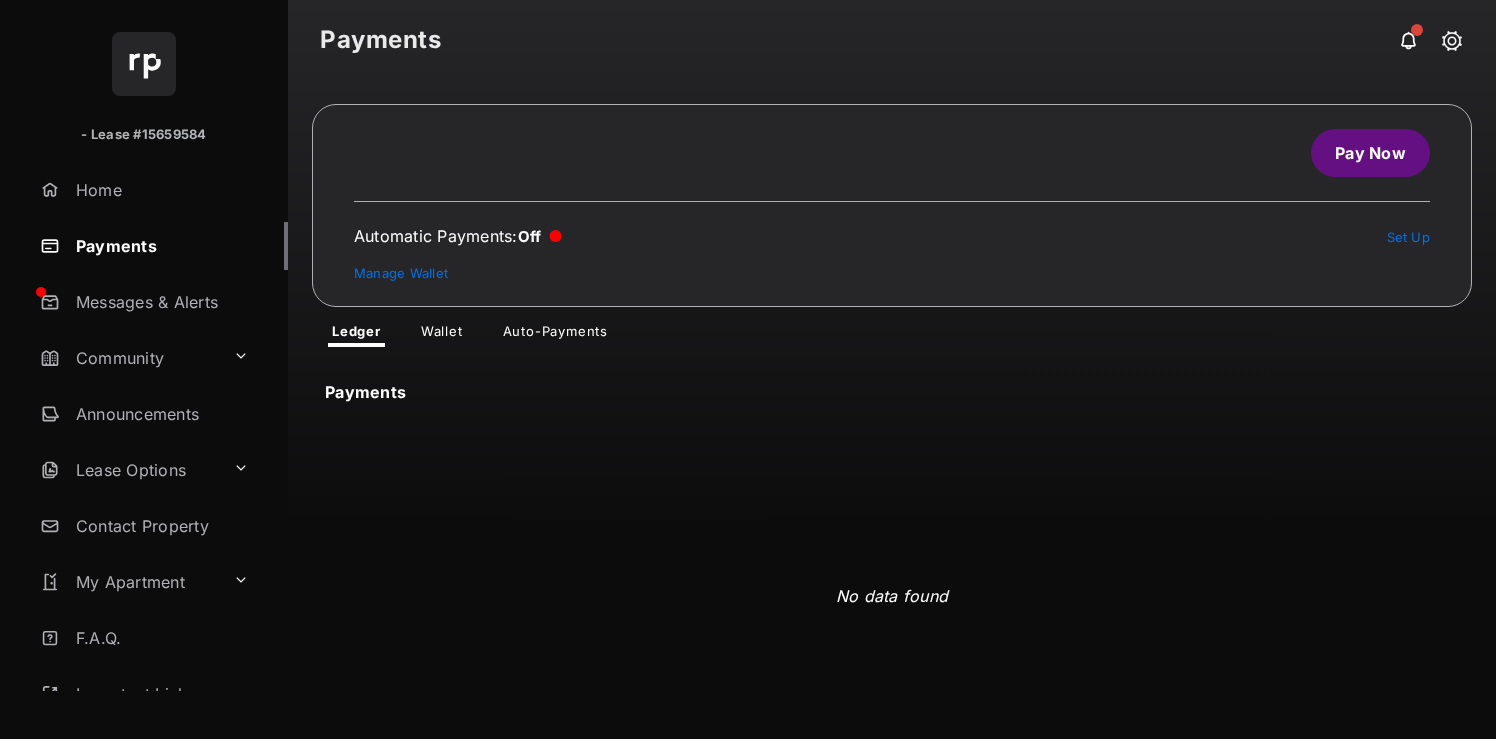 click on "Pay Now" at bounding box center (1370, 153) 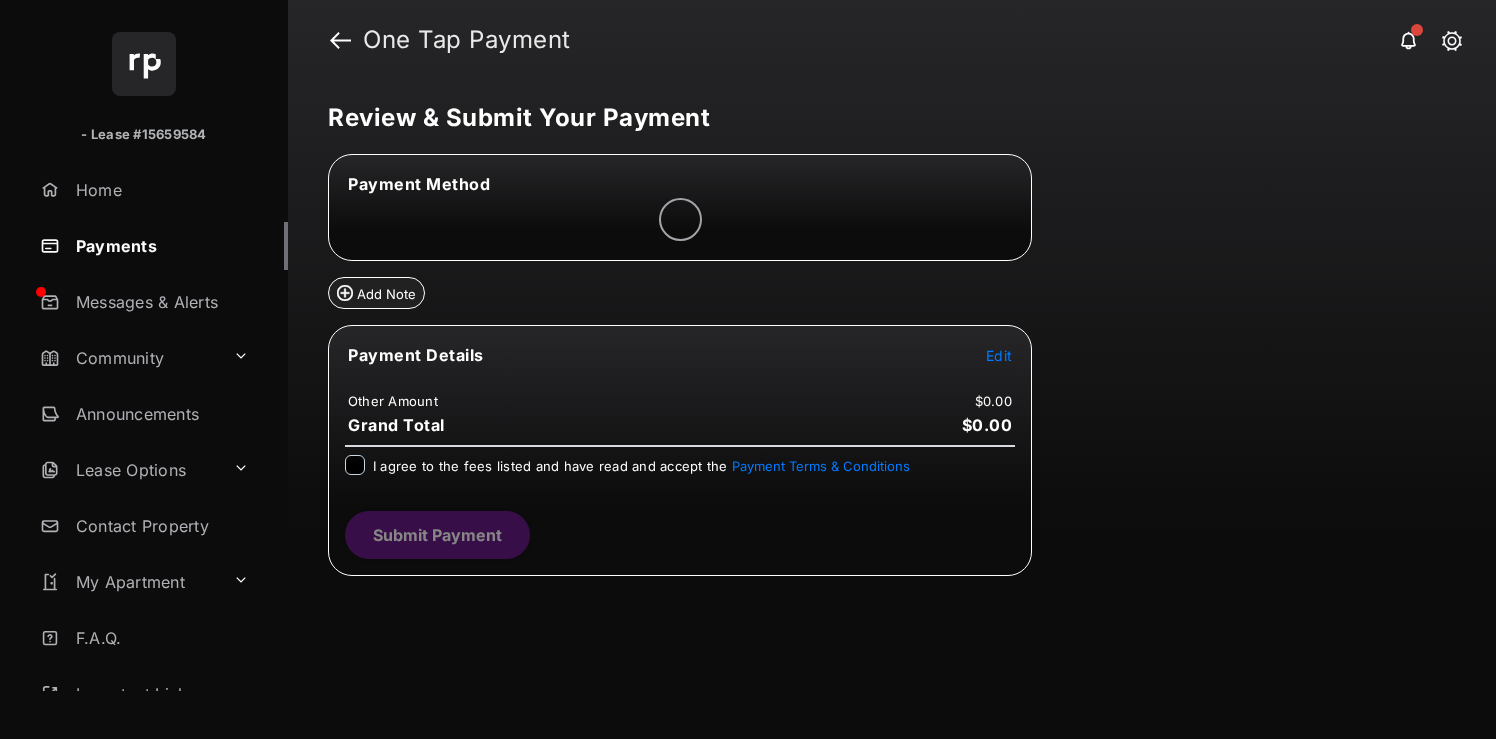 click on "Edit" at bounding box center [999, 355] 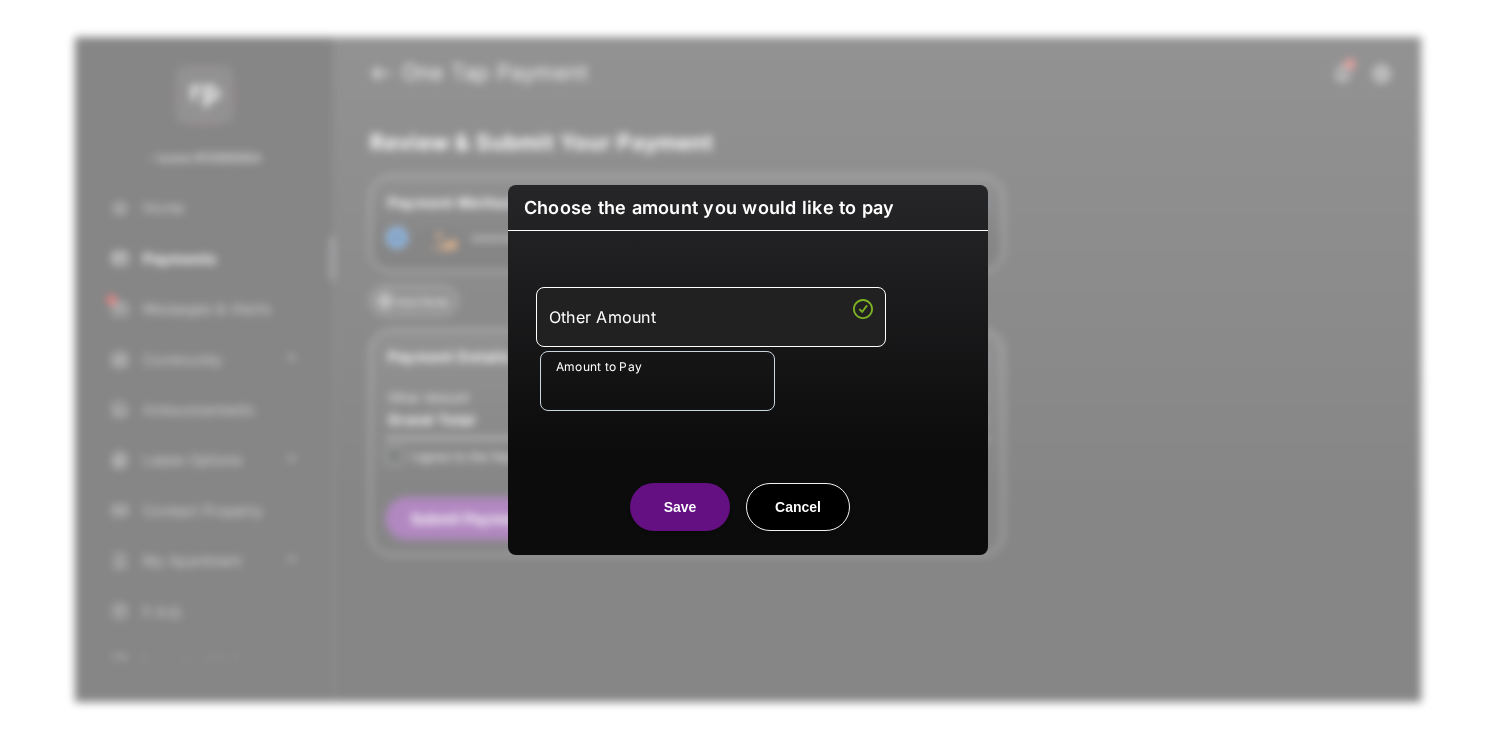 click on "Amount to Pay" at bounding box center (657, 381) 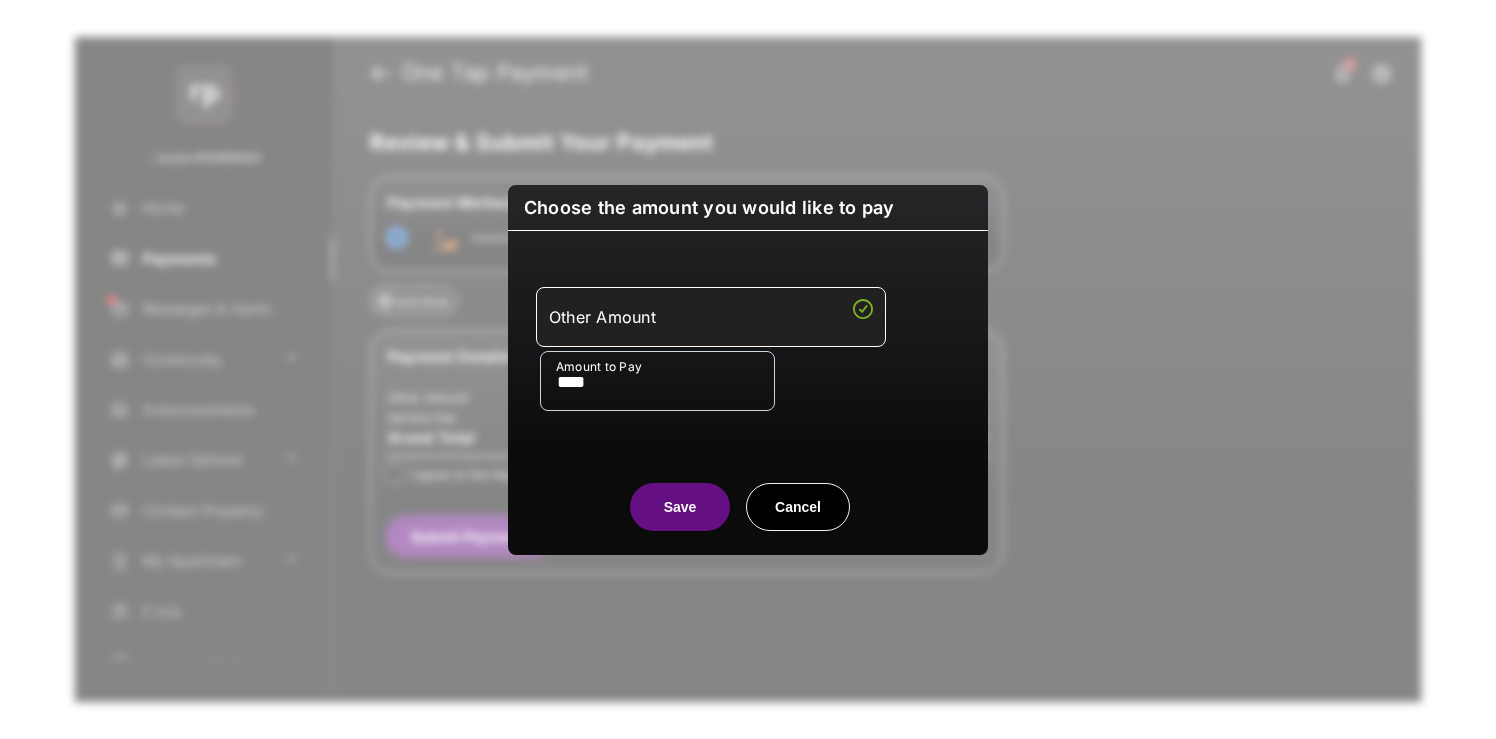 type on "****" 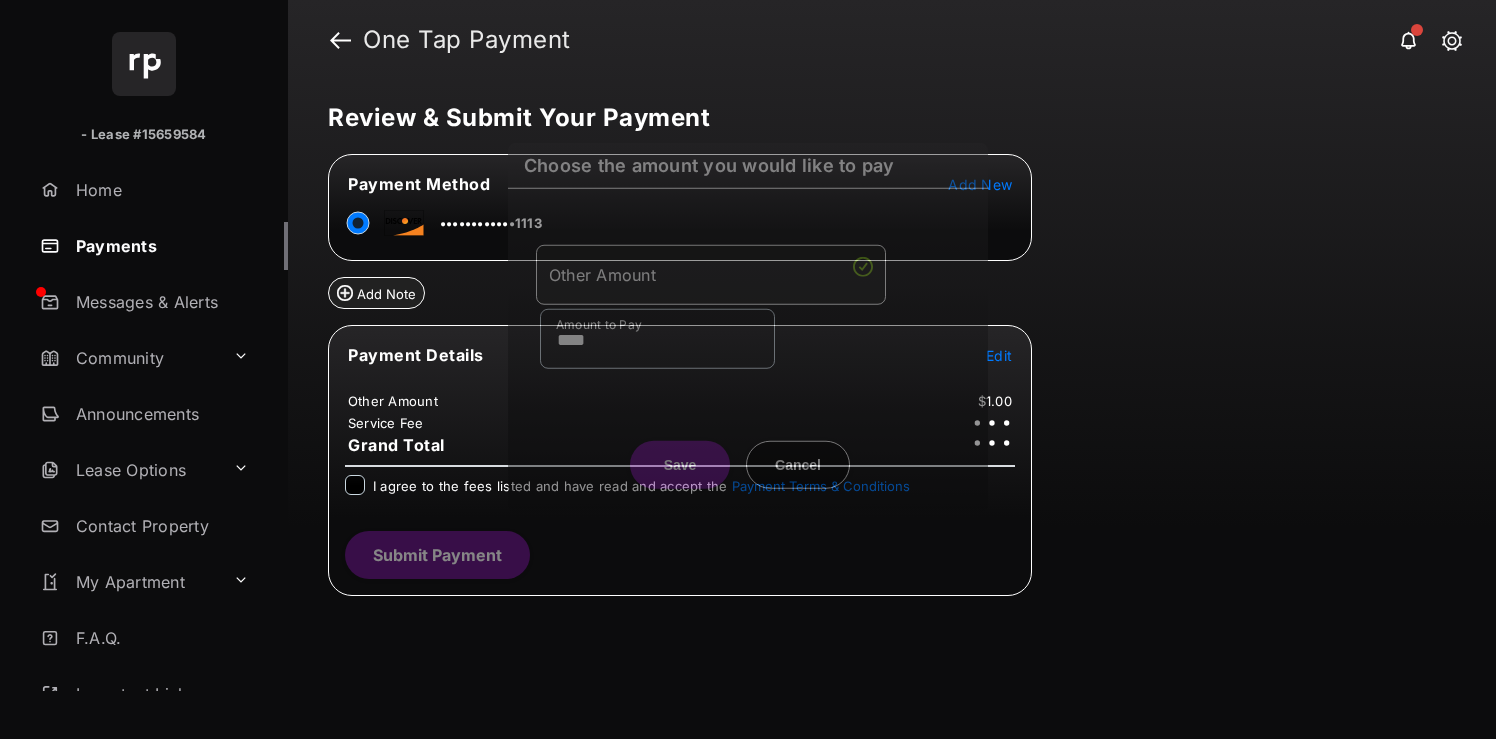 click on "Choose the amount you would like to pay Other Amount Amount to Pay **** Save Cancel" at bounding box center [748, 369] 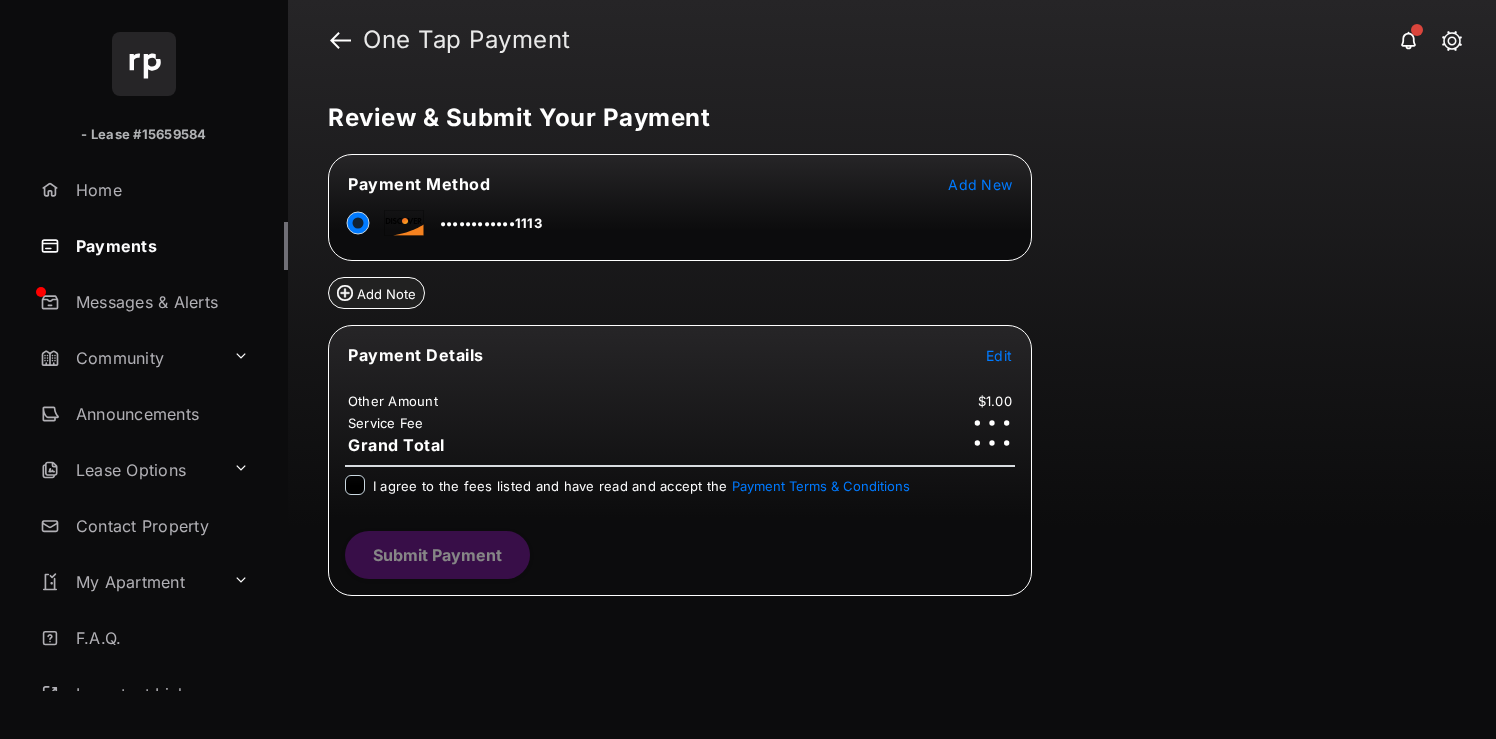 click on "I agree to the fees listed and have read and accept the   Payment Terms & Conditions" at bounding box center (641, 487) 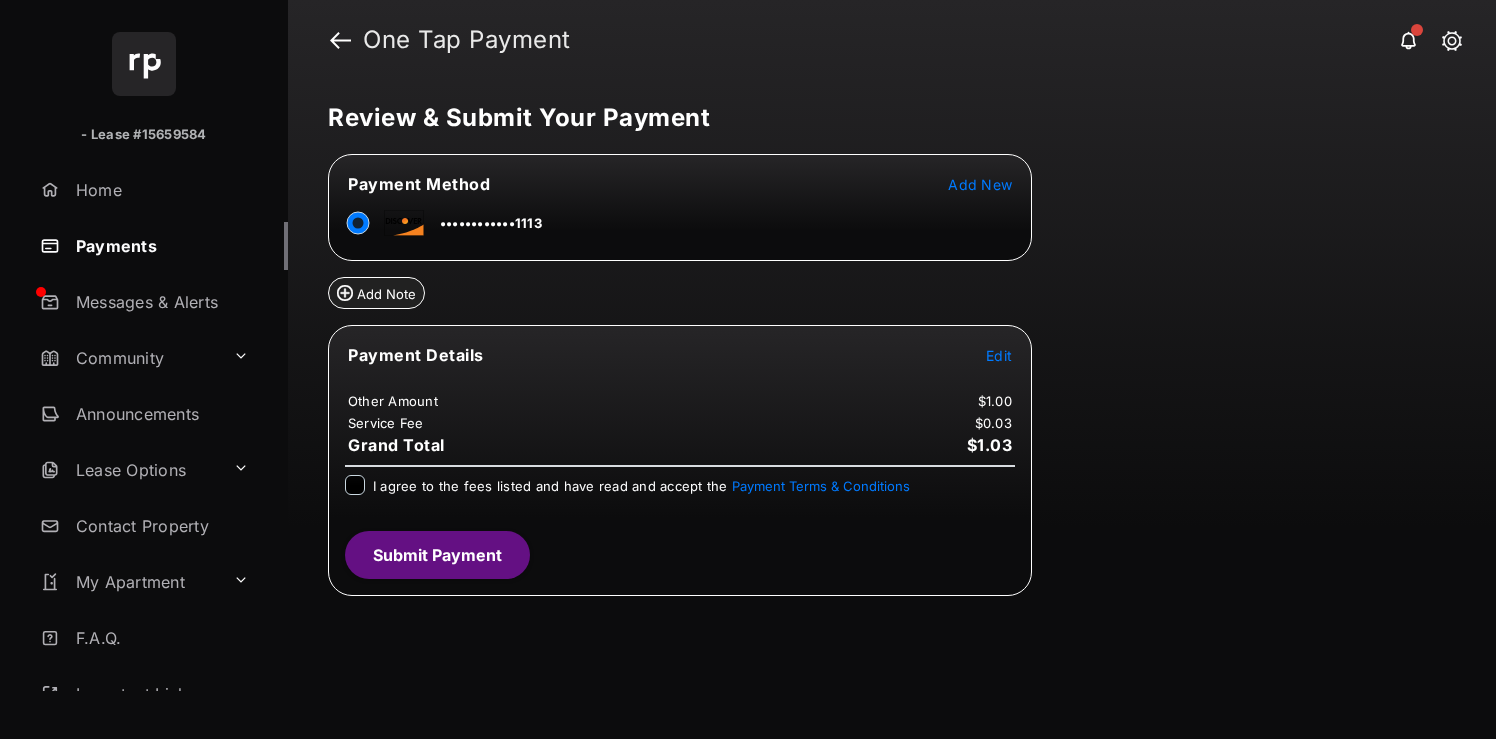 click on "I agree to the fees listed and have read and accept the   Payment Terms & Conditions" at bounding box center (641, 486) 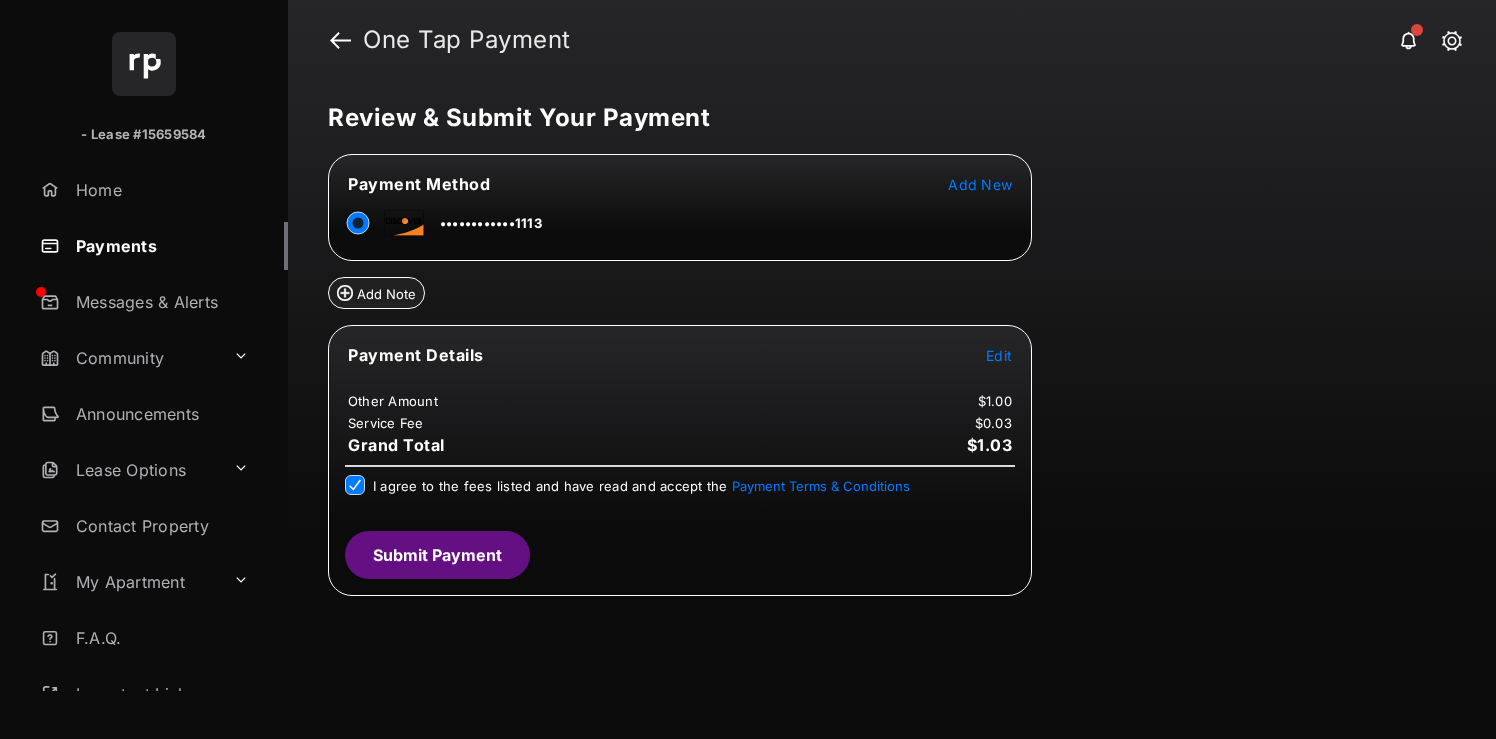 click on "Submit Payment" at bounding box center [437, 555] 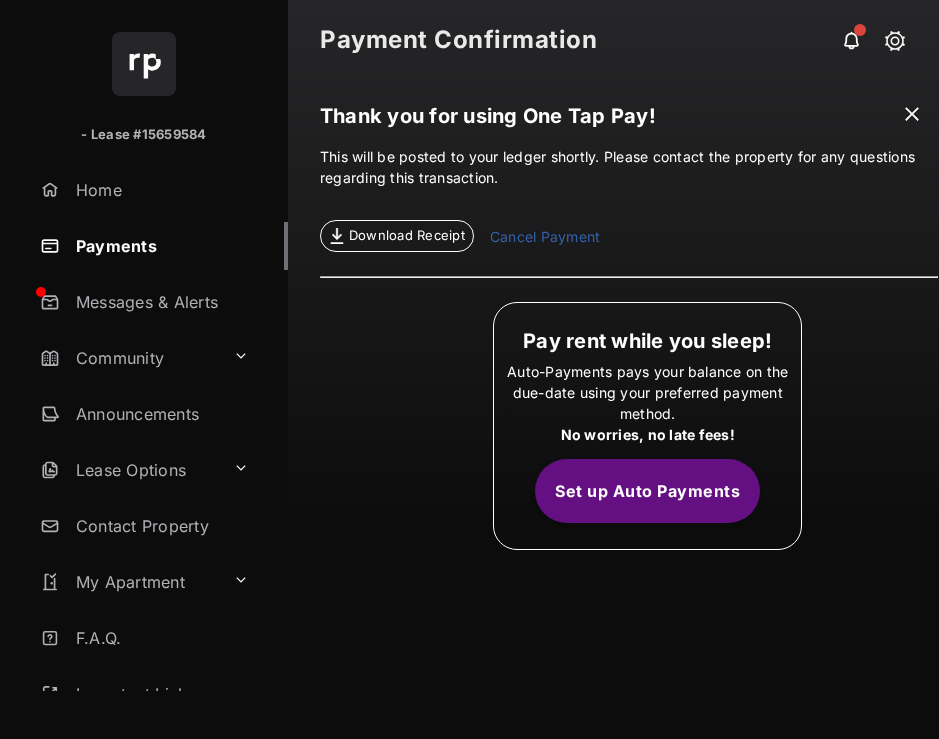 click on "Payments" at bounding box center (160, 246) 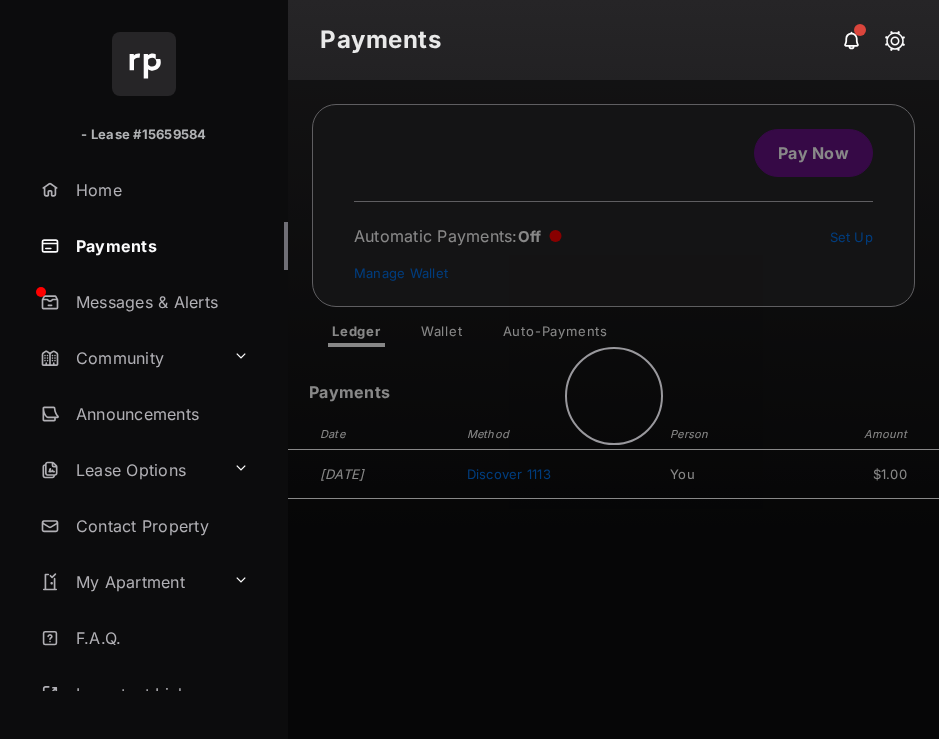 click on "Payments" at bounding box center (160, 246) 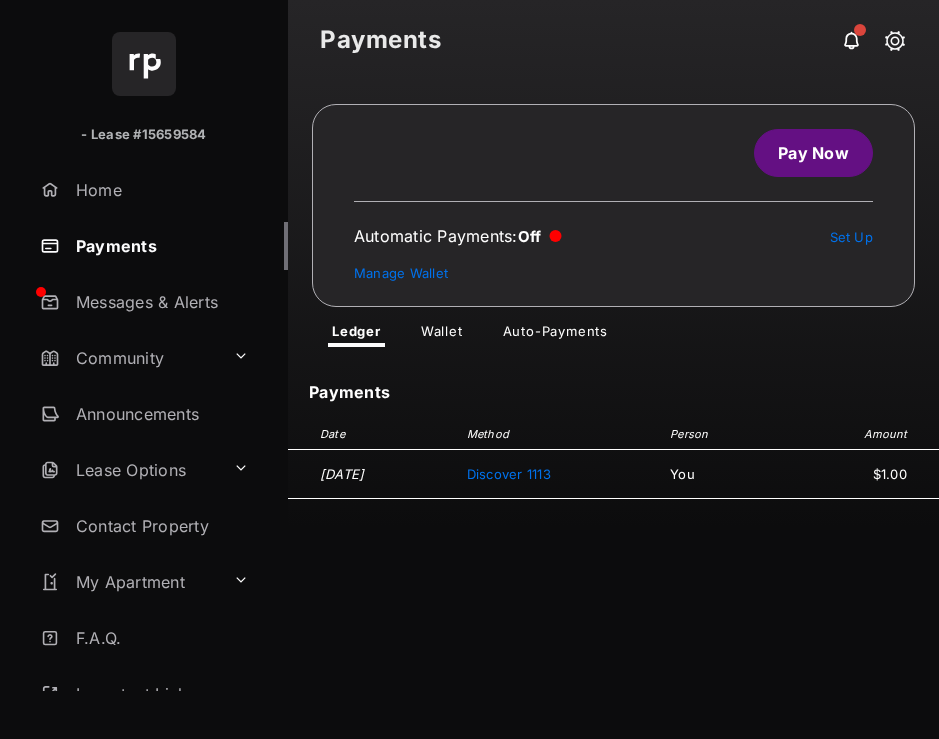 click on "Payments" 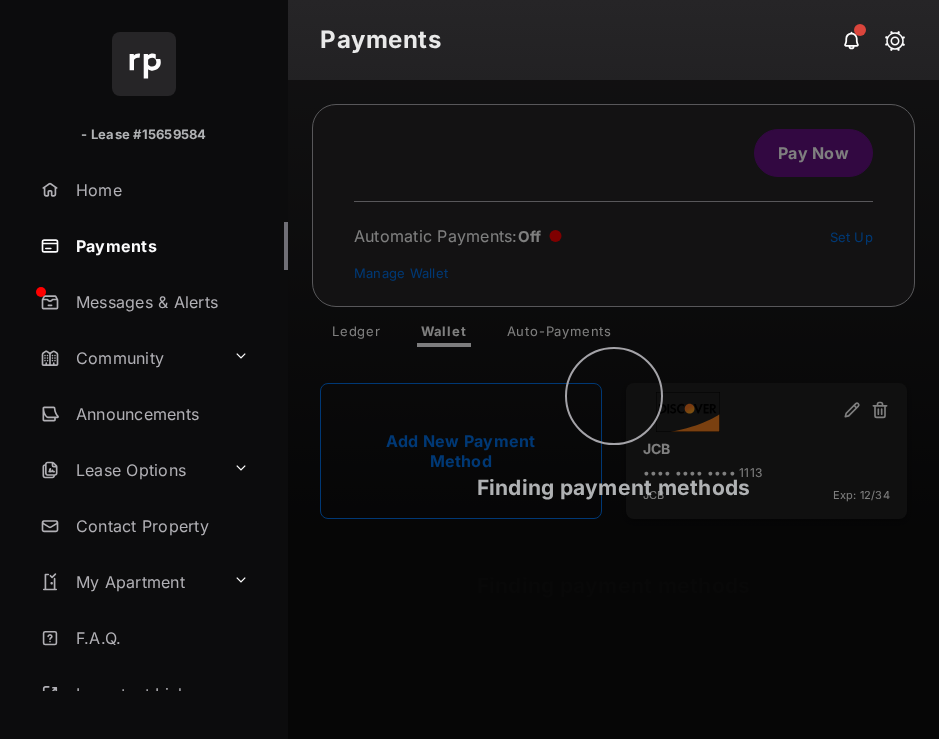 click on "Finding payment methods Finding payment methods" at bounding box center [613, 409] 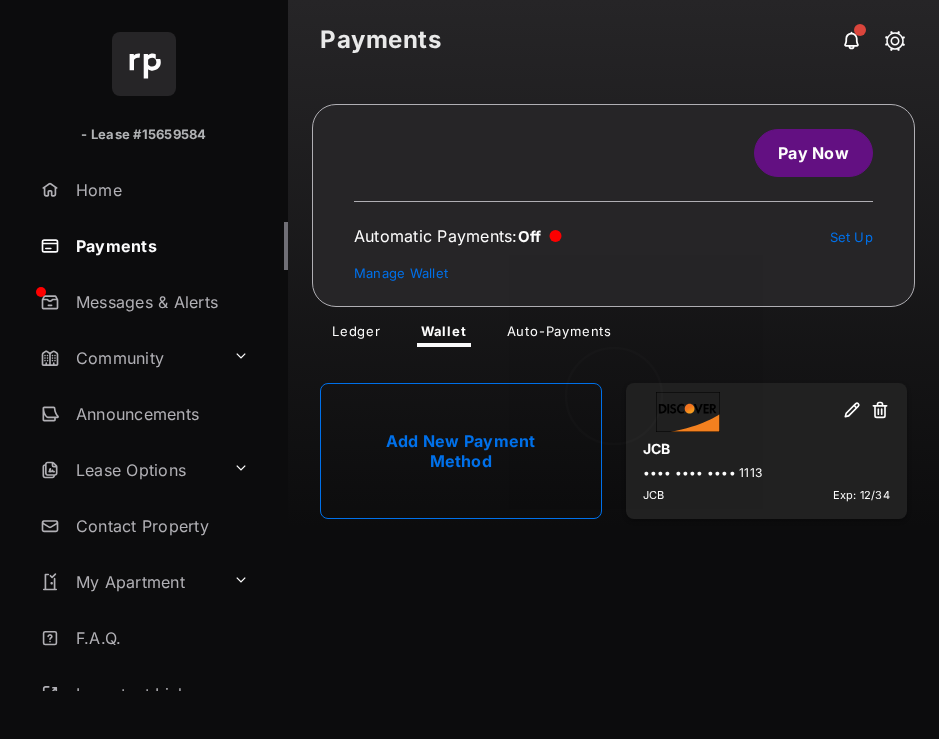 click at bounding box center (613, 409) 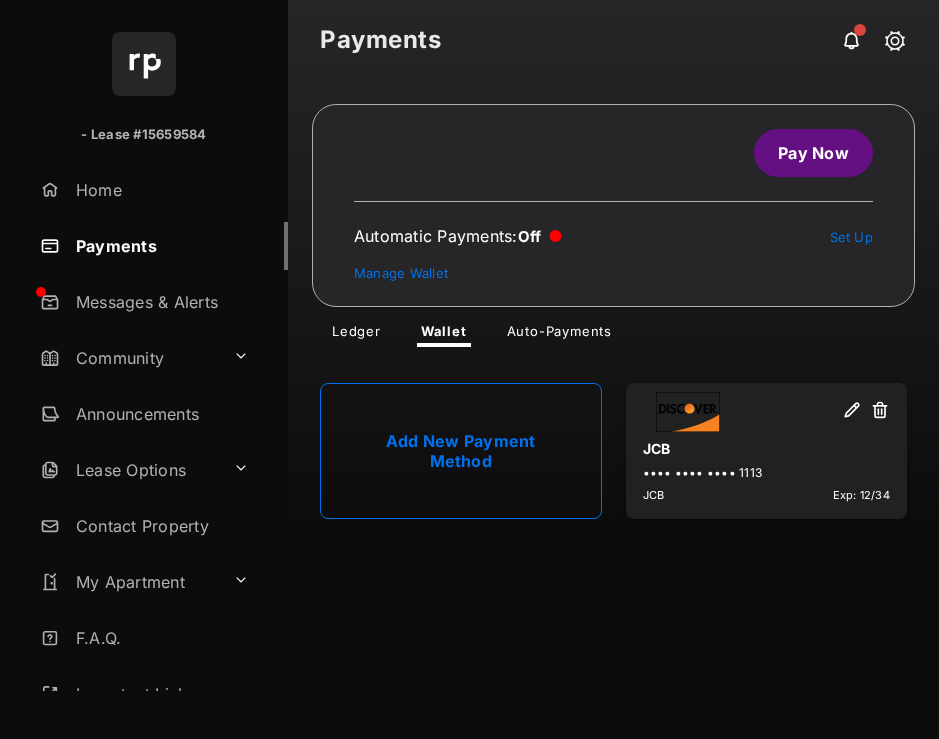 click on "Add New Payment Method" at bounding box center [461, 451] 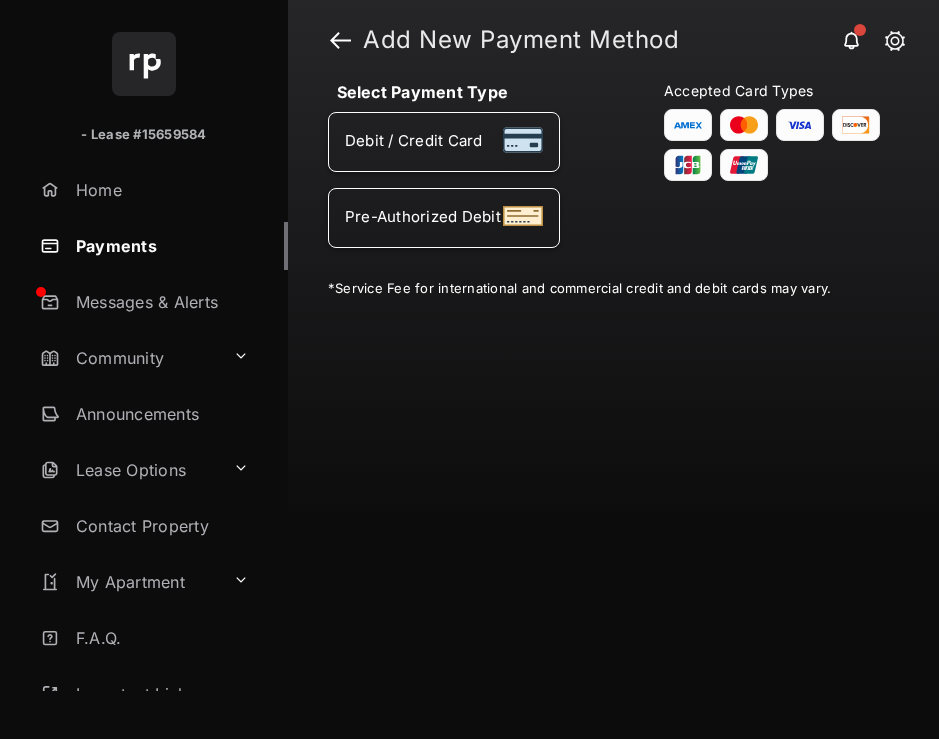 click on "Debit / Credit Card" at bounding box center (444, 142) 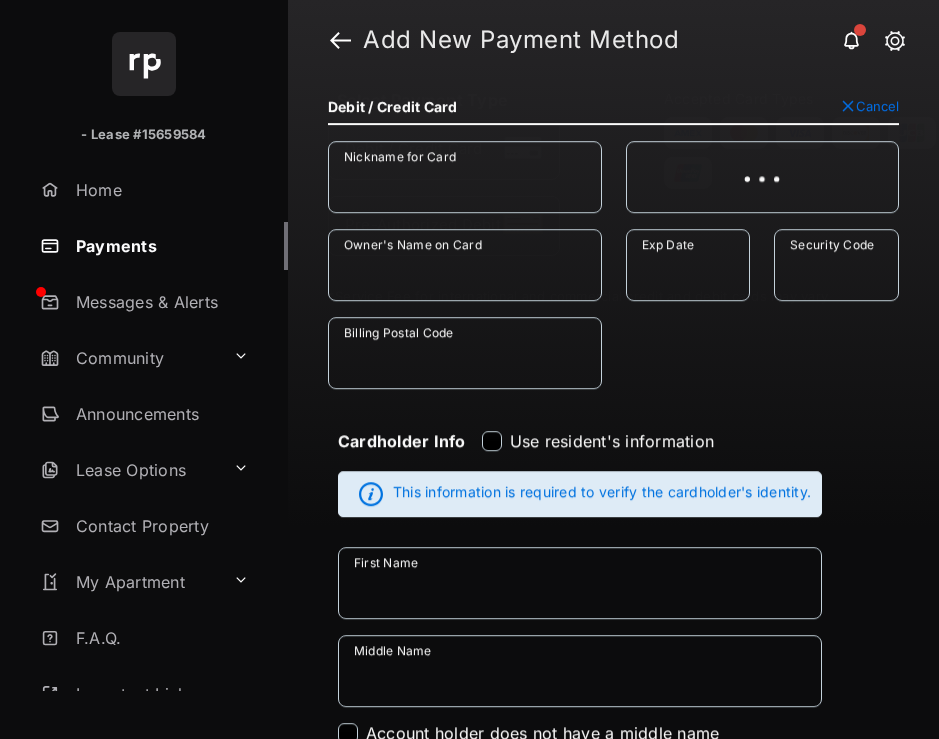 click at bounding box center [763, 177] 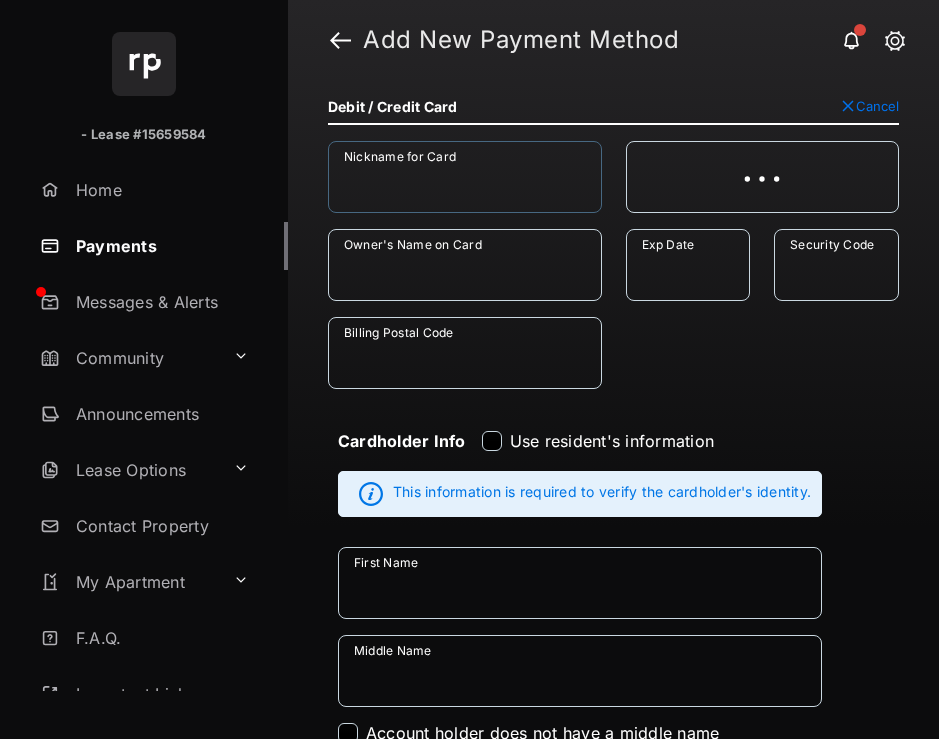 click on "Nickname for Card" at bounding box center [465, 177] 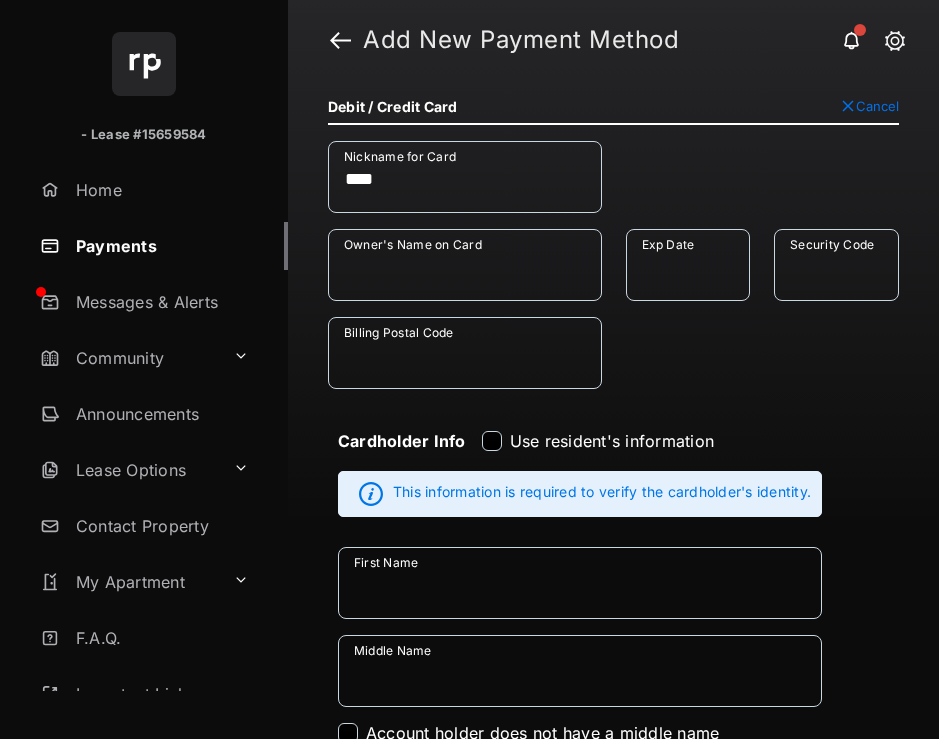 click on "Billing Postal Code Required field" at bounding box center (613, 361) 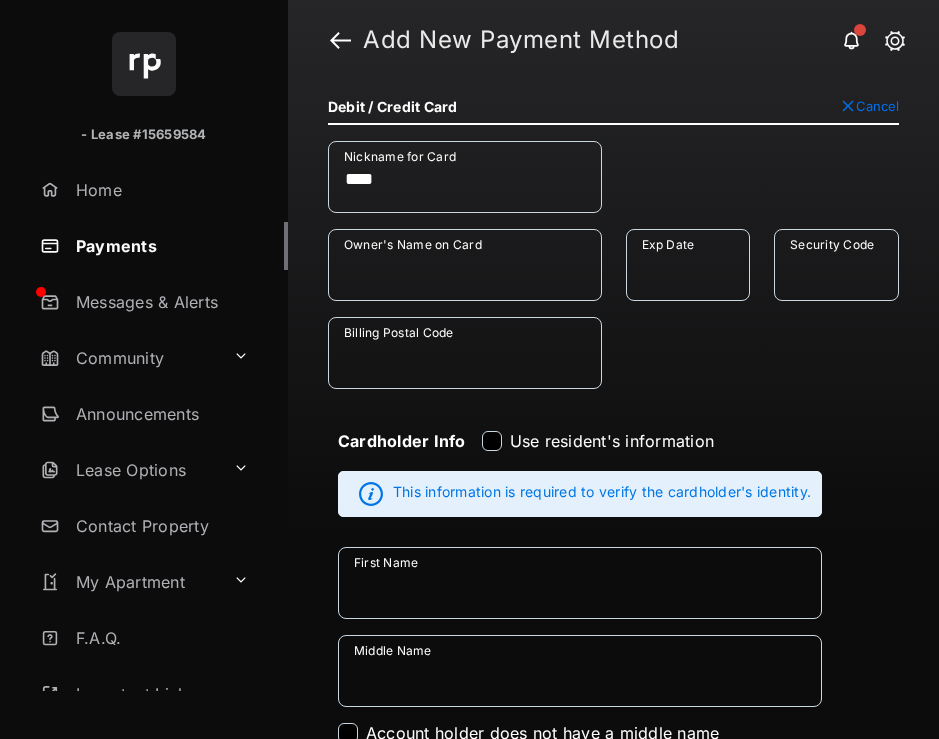 click on "Billing Postal Code Required field" at bounding box center (613, 361) 